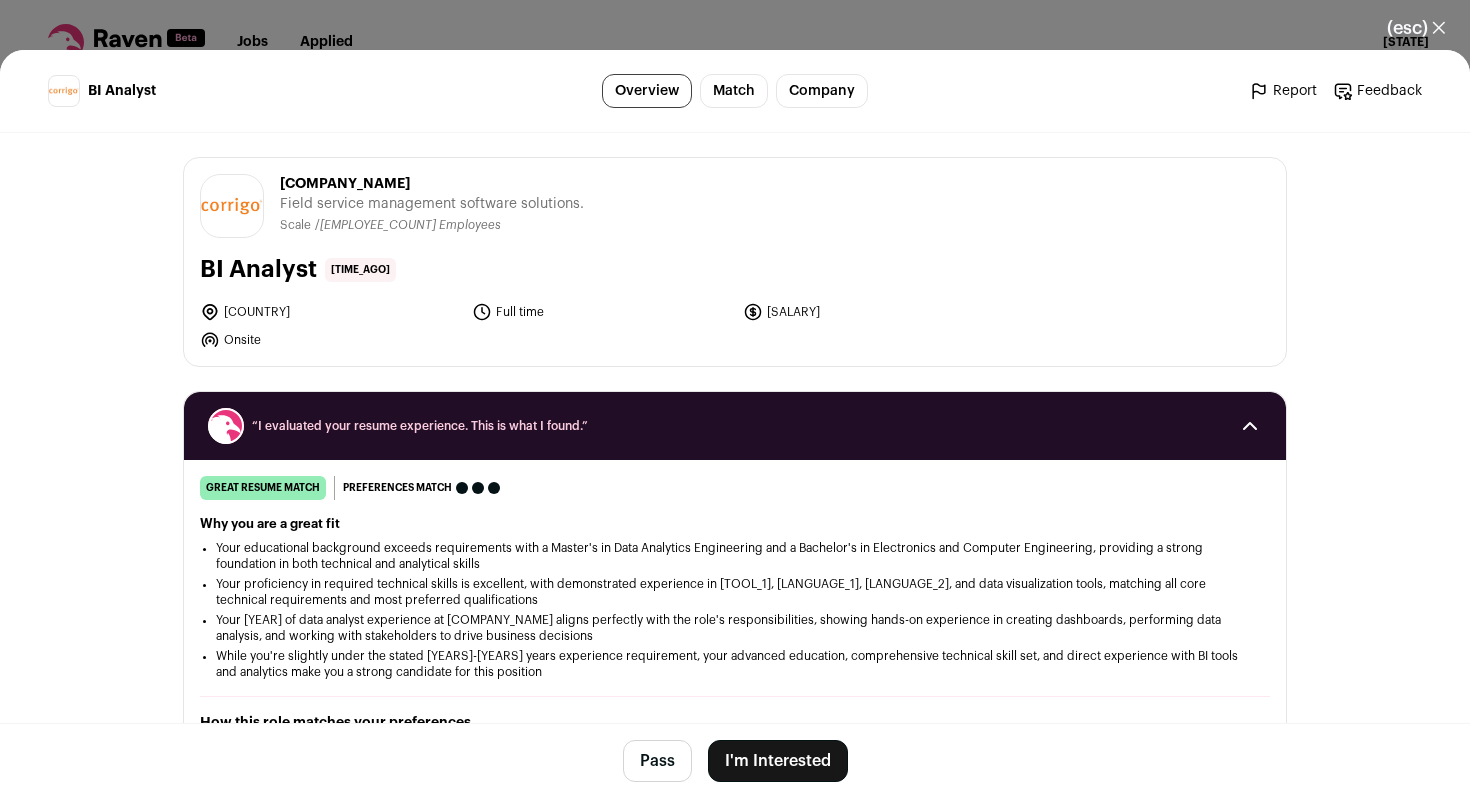 scroll, scrollTop: 0, scrollLeft: 0, axis: both 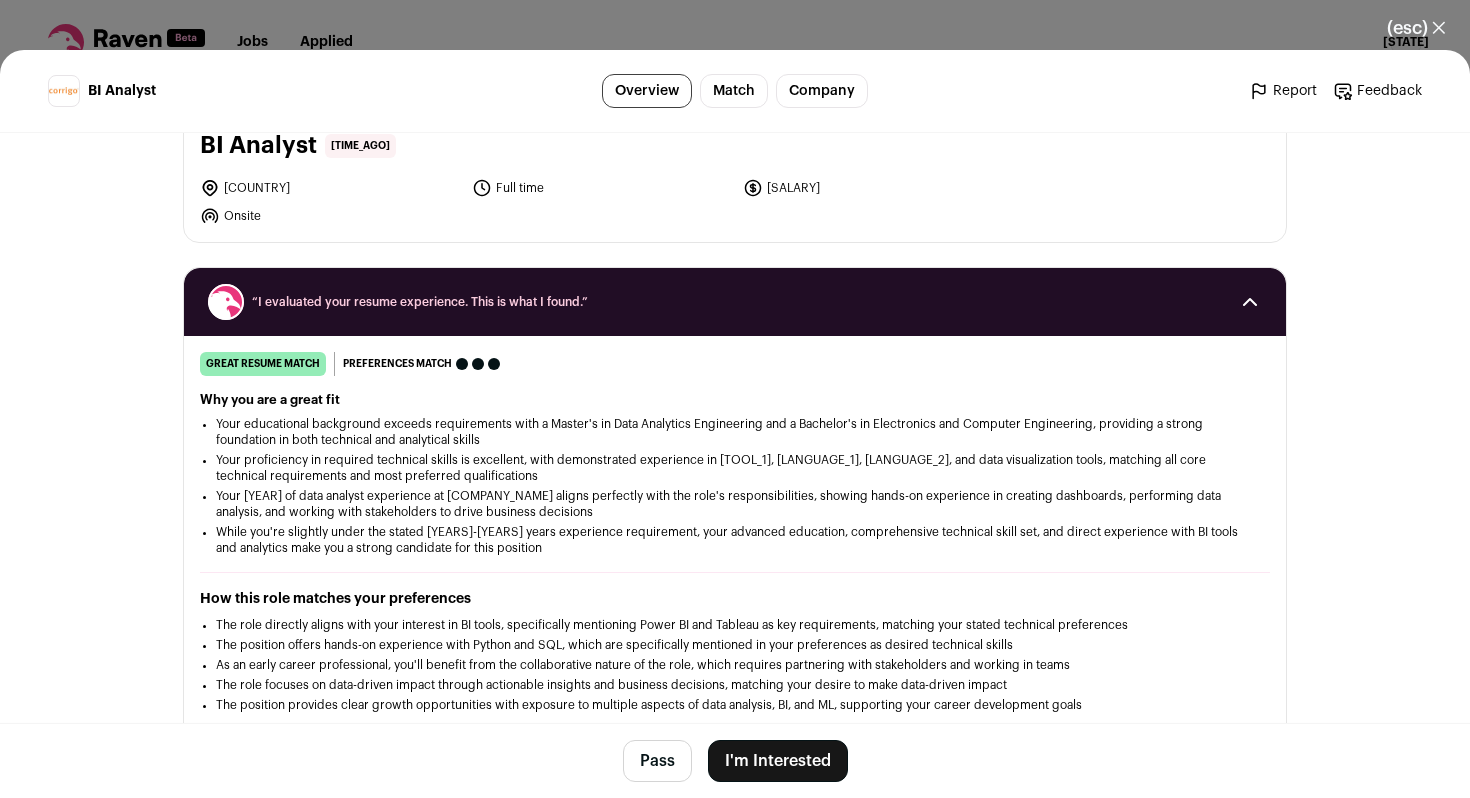 click on "I'm Interested" at bounding box center [778, 761] 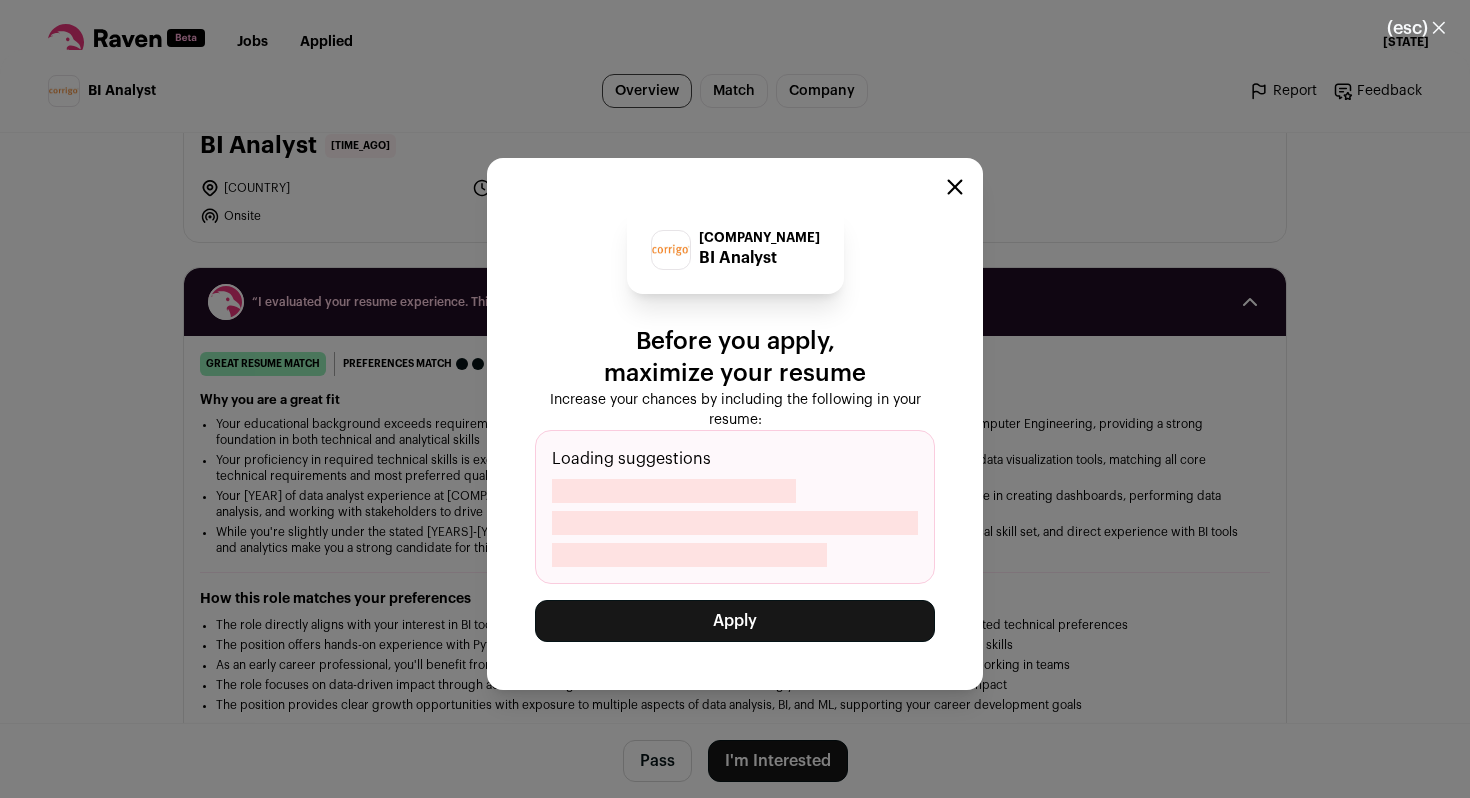 click on "Apply" at bounding box center [735, 621] 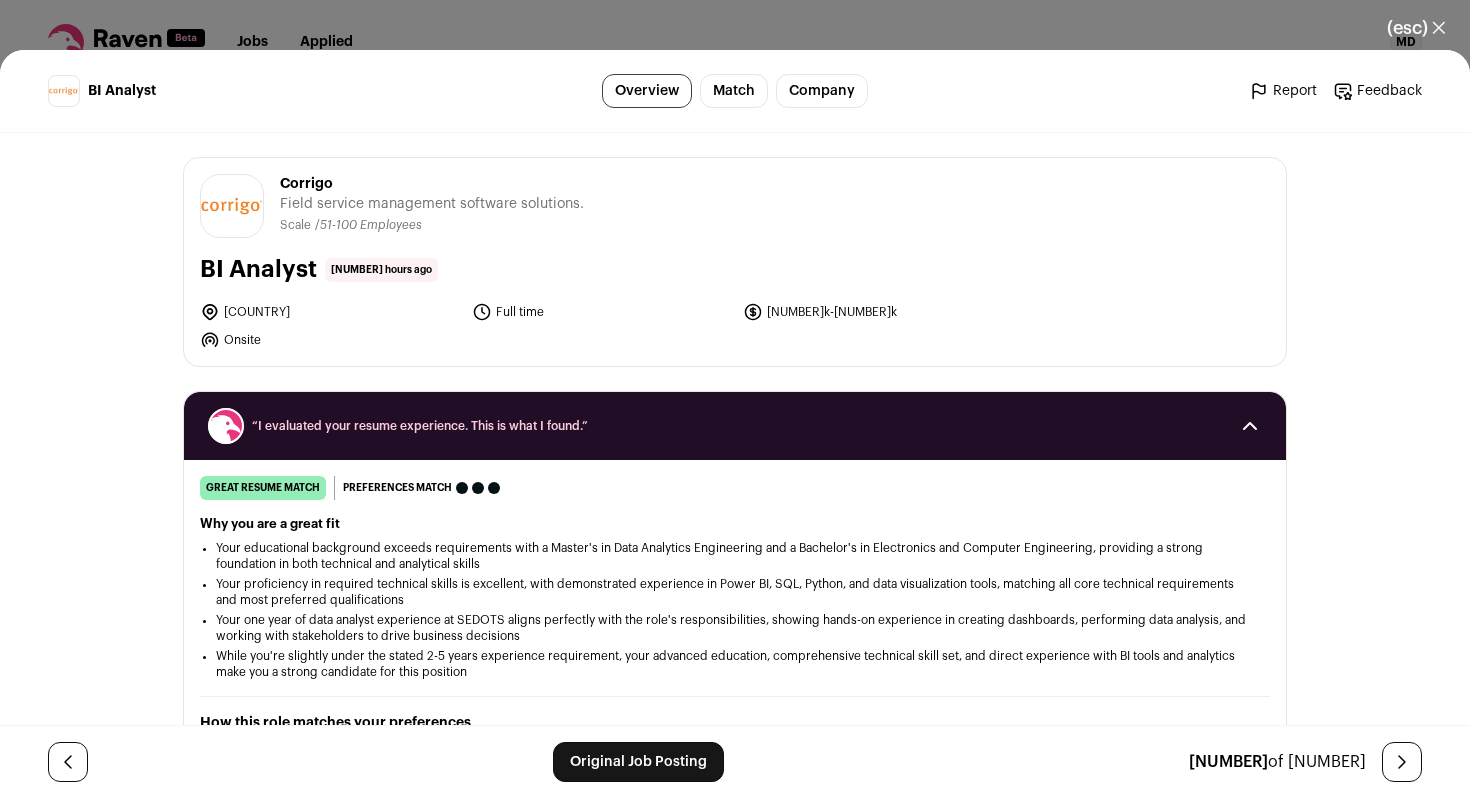 scroll, scrollTop: 0, scrollLeft: 0, axis: both 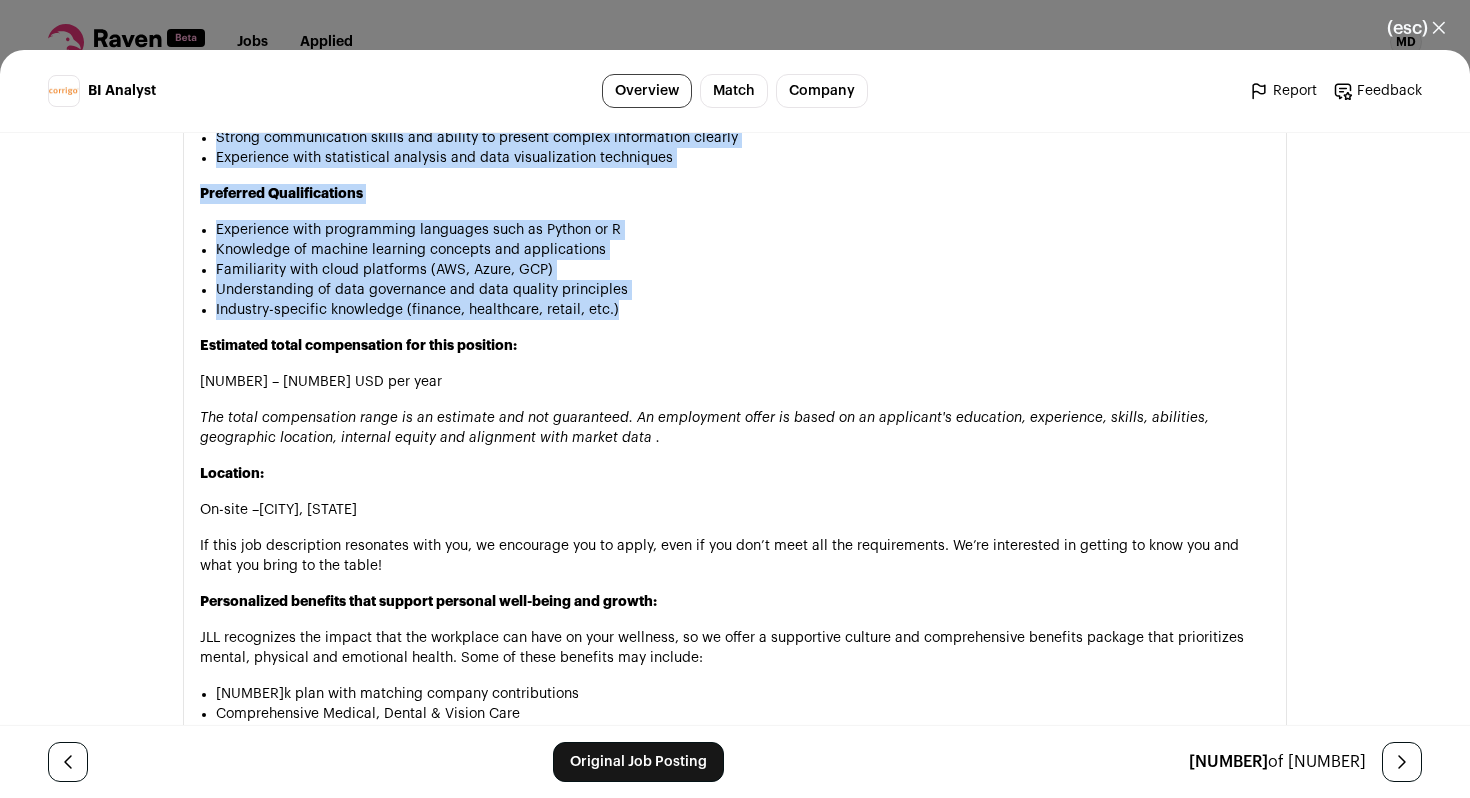 drag, startPoint x: 199, startPoint y: 346, endPoint x: 662, endPoint y: 328, distance: 463.34976 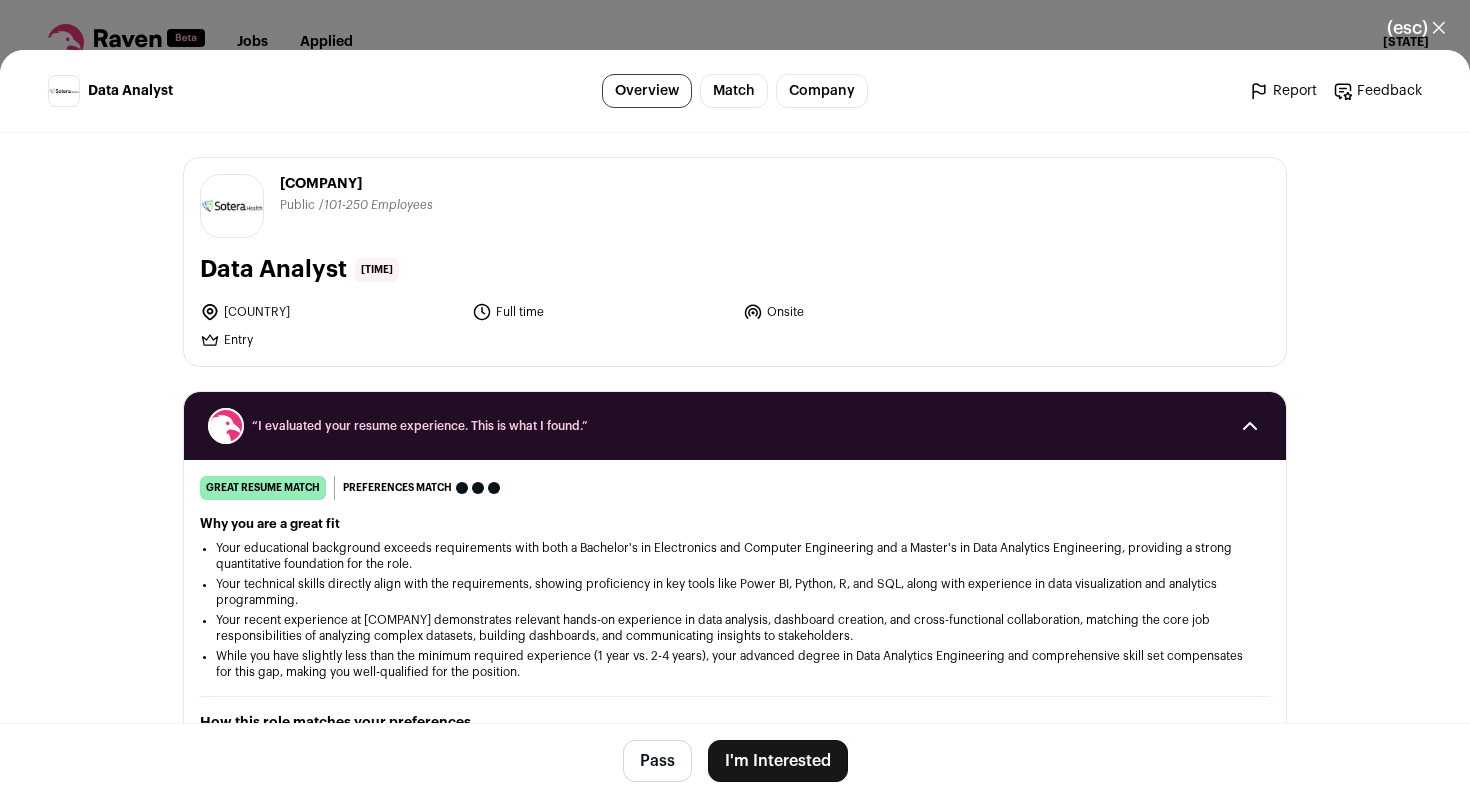 scroll, scrollTop: 0, scrollLeft: 0, axis: both 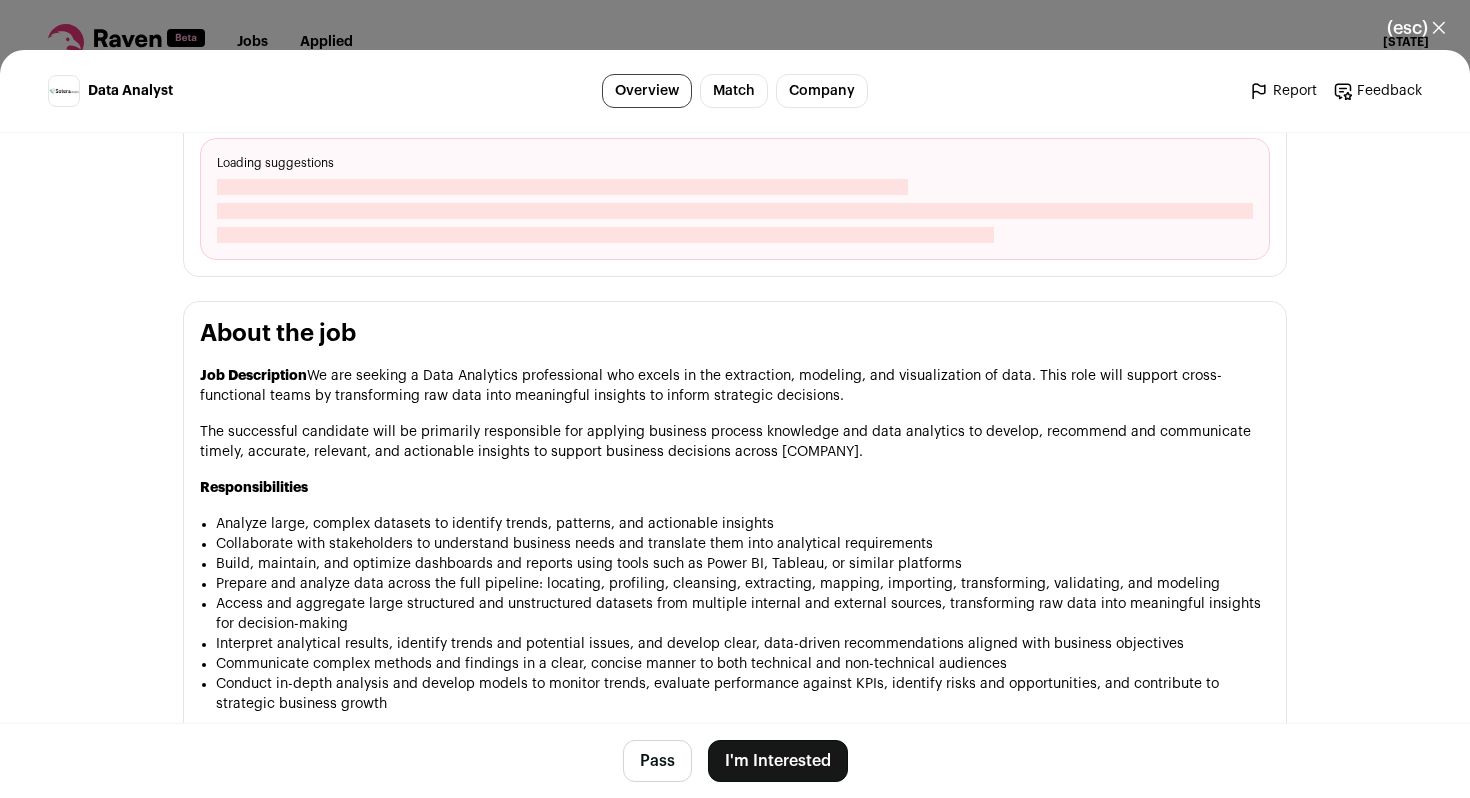 click on "(esc) ✕" at bounding box center (1416, 28) 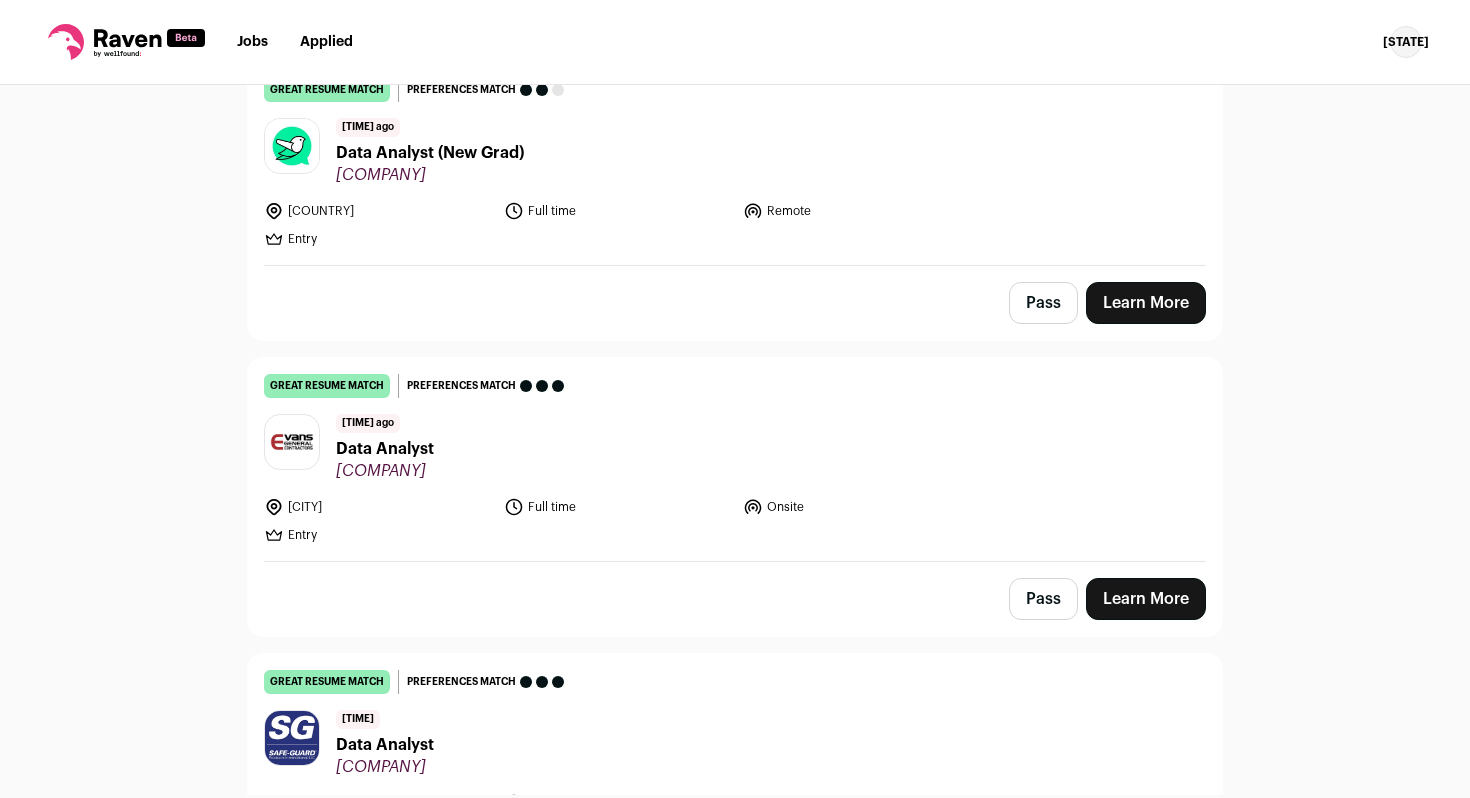 scroll, scrollTop: 130, scrollLeft: 0, axis: vertical 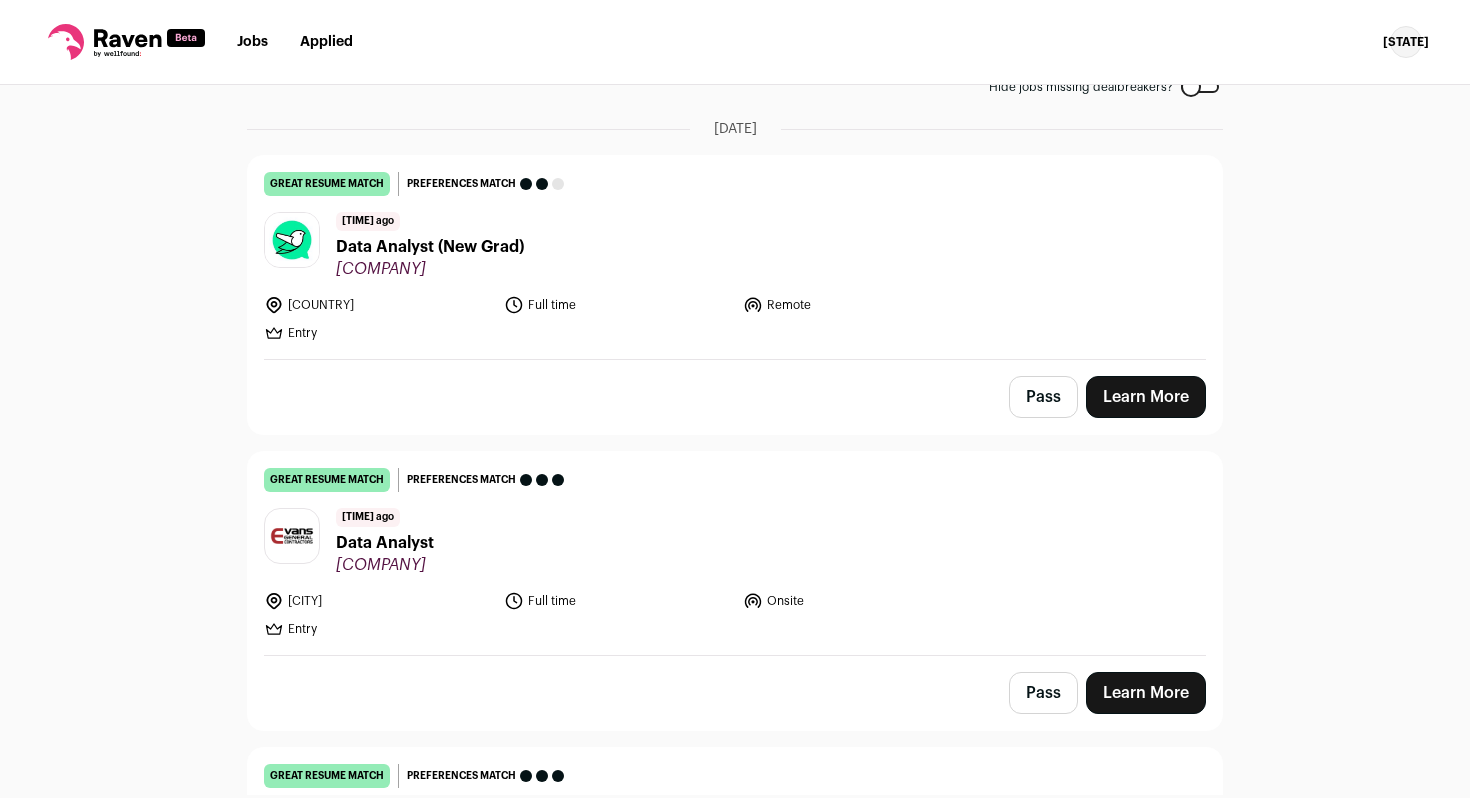 click on "Learn More" at bounding box center (1146, 397) 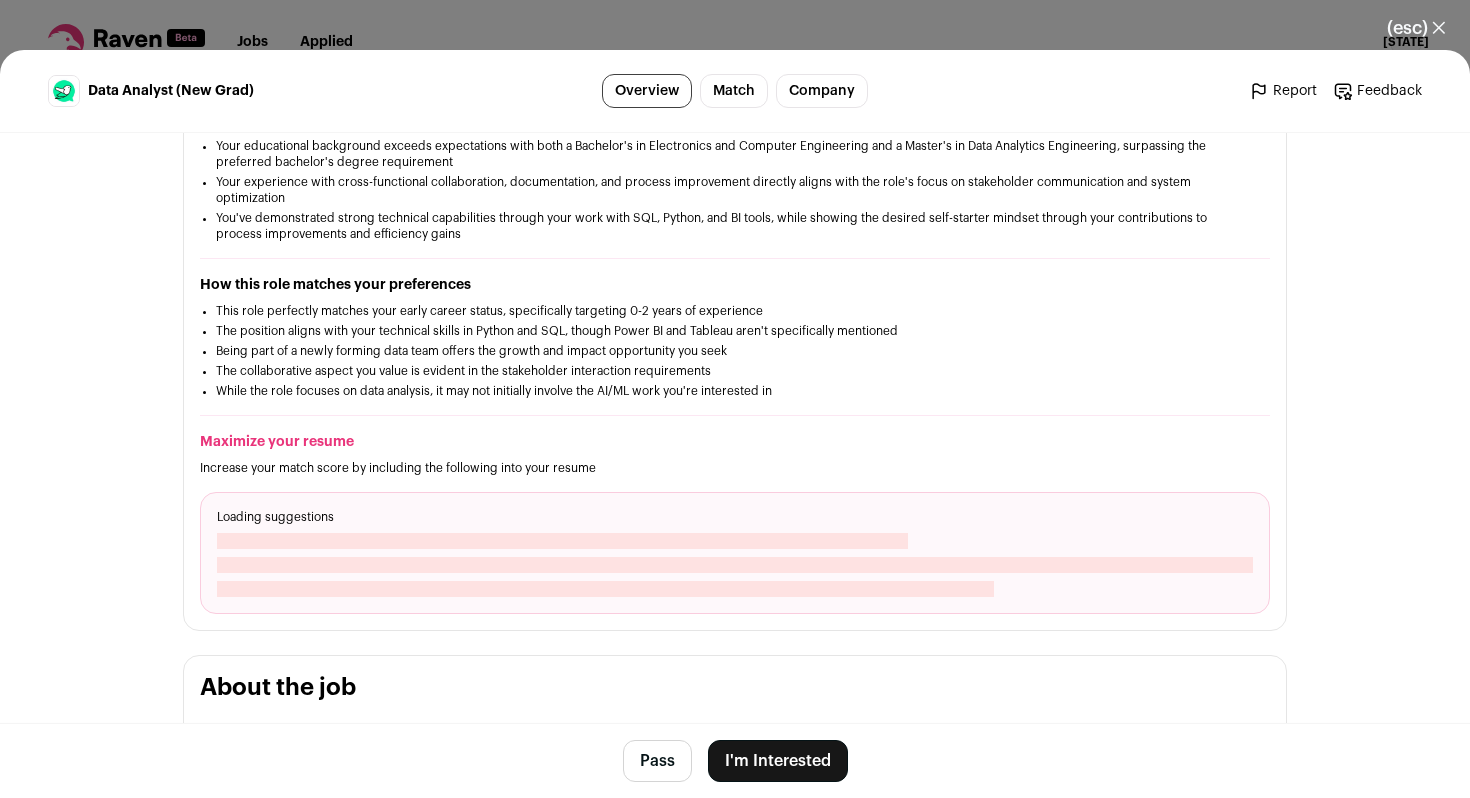 scroll, scrollTop: 441, scrollLeft: 0, axis: vertical 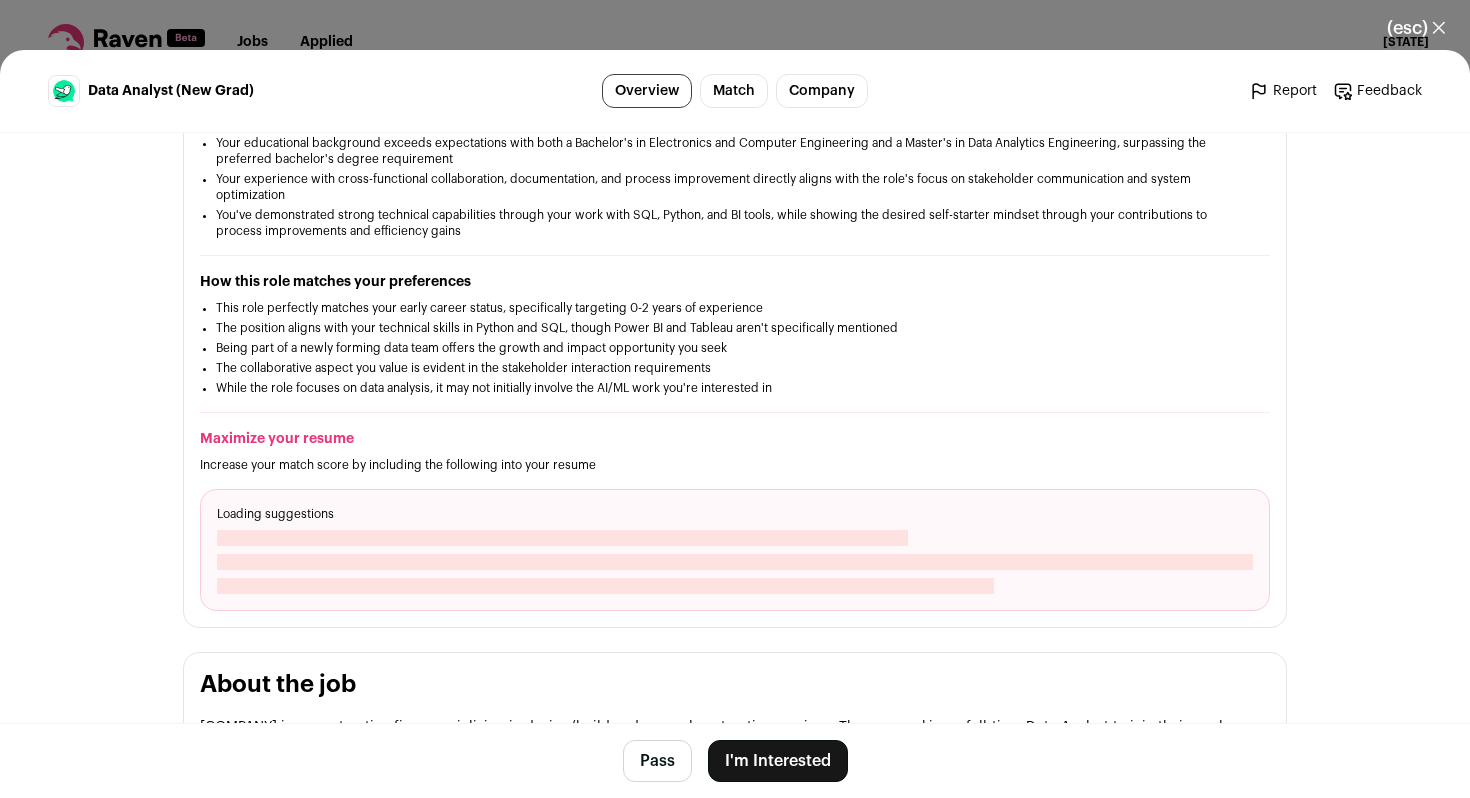 click on "I'm Interested" at bounding box center [778, 761] 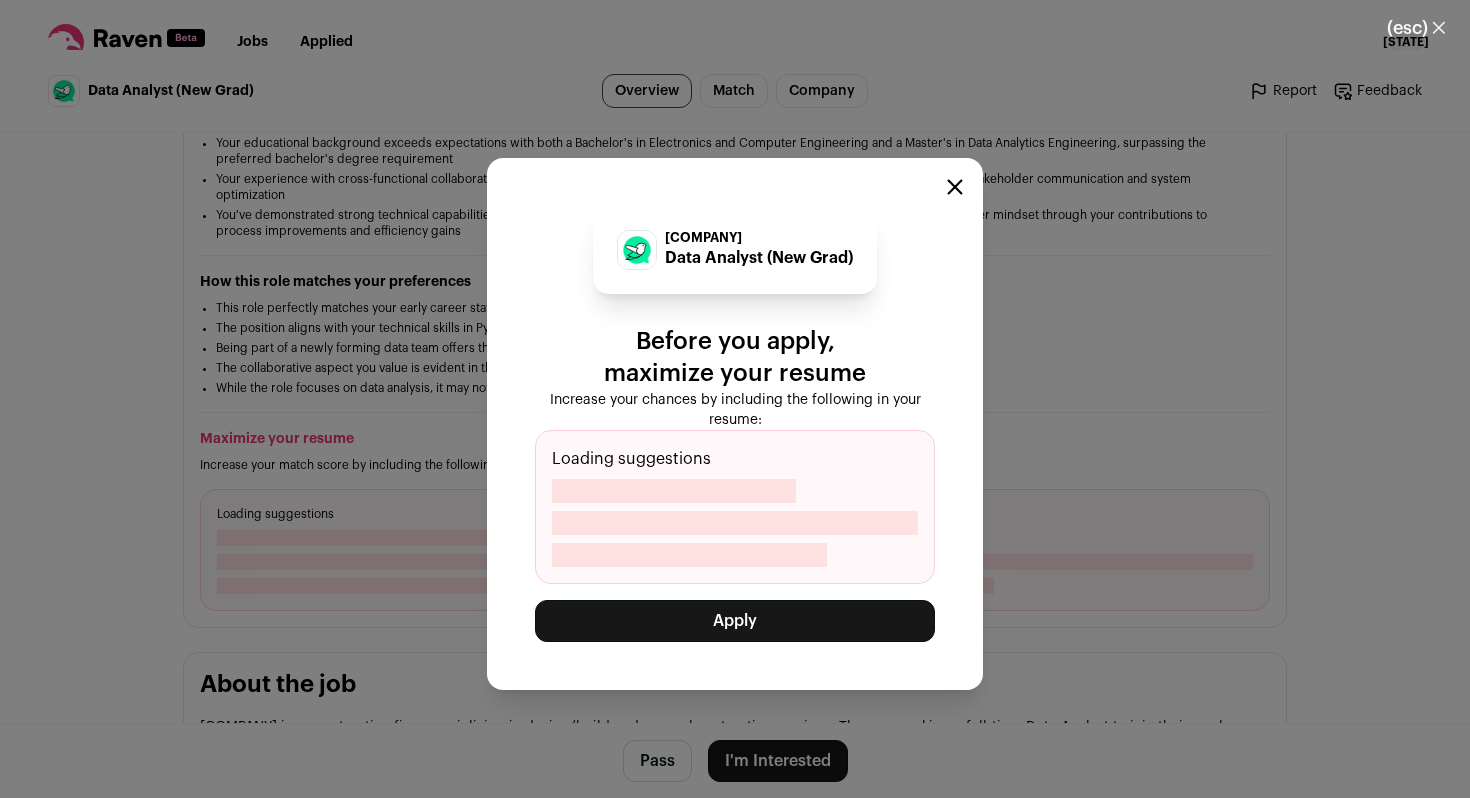 click on "Apply" at bounding box center [735, 621] 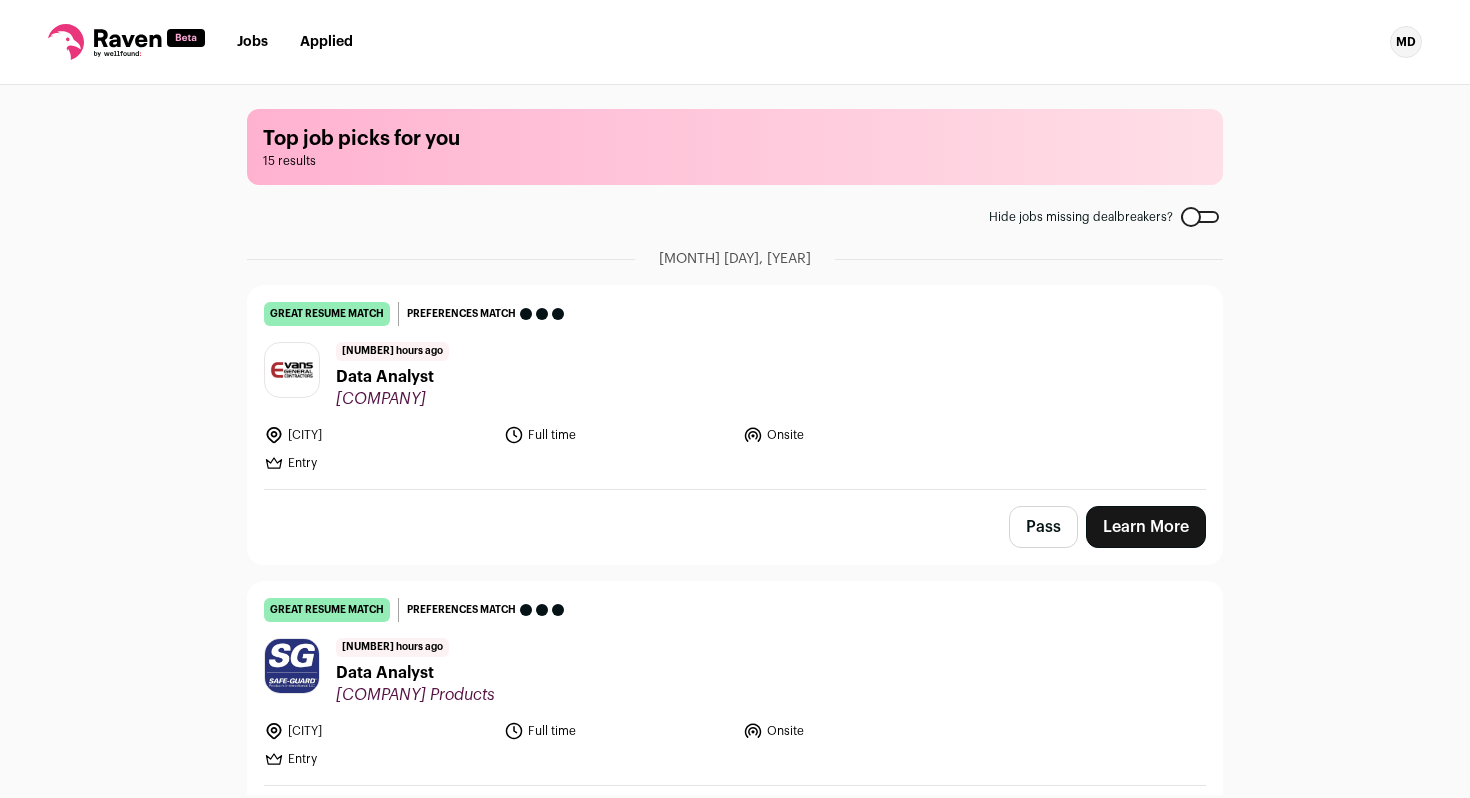 scroll, scrollTop: 0, scrollLeft: 0, axis: both 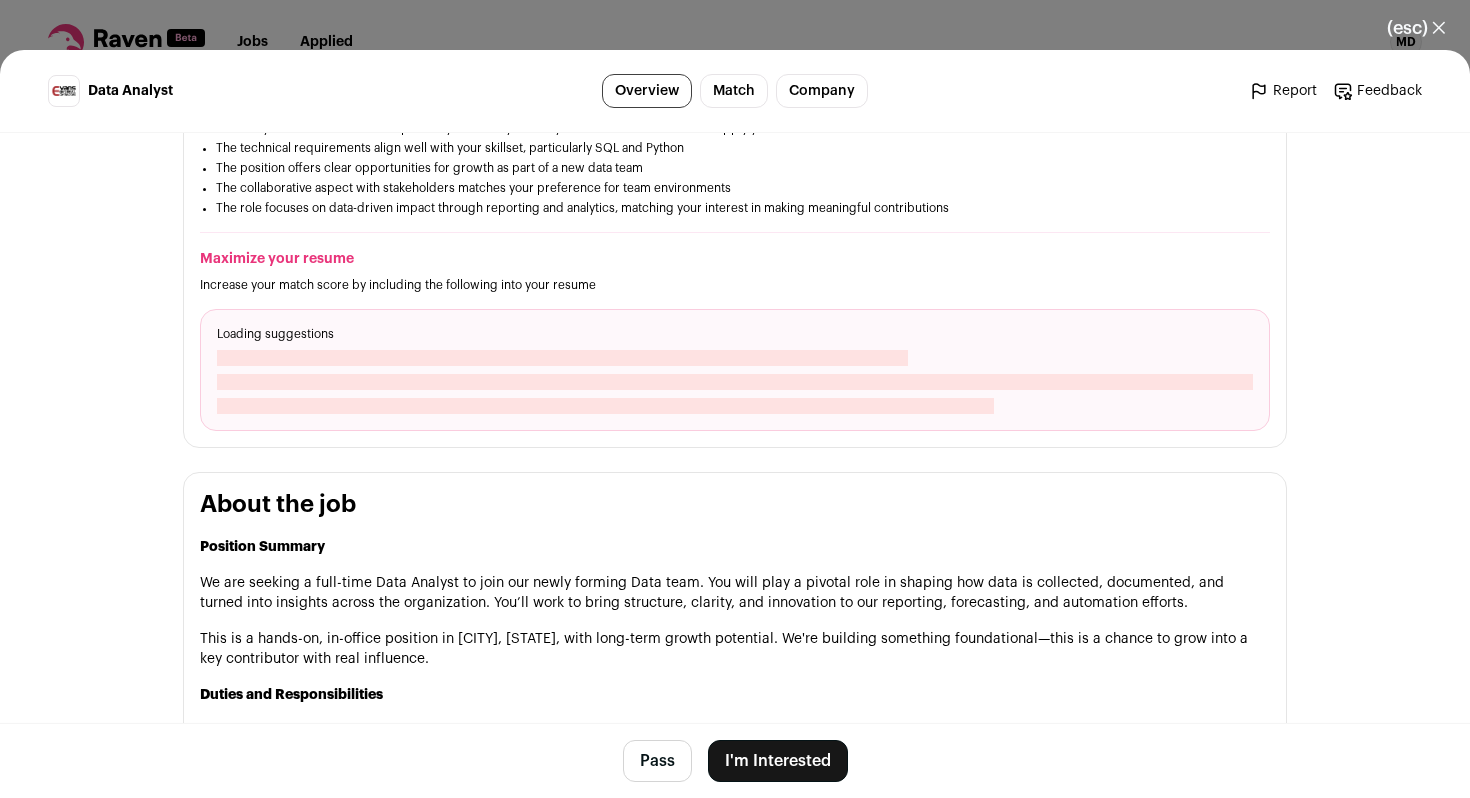 click on "I'm Interested" at bounding box center (778, 761) 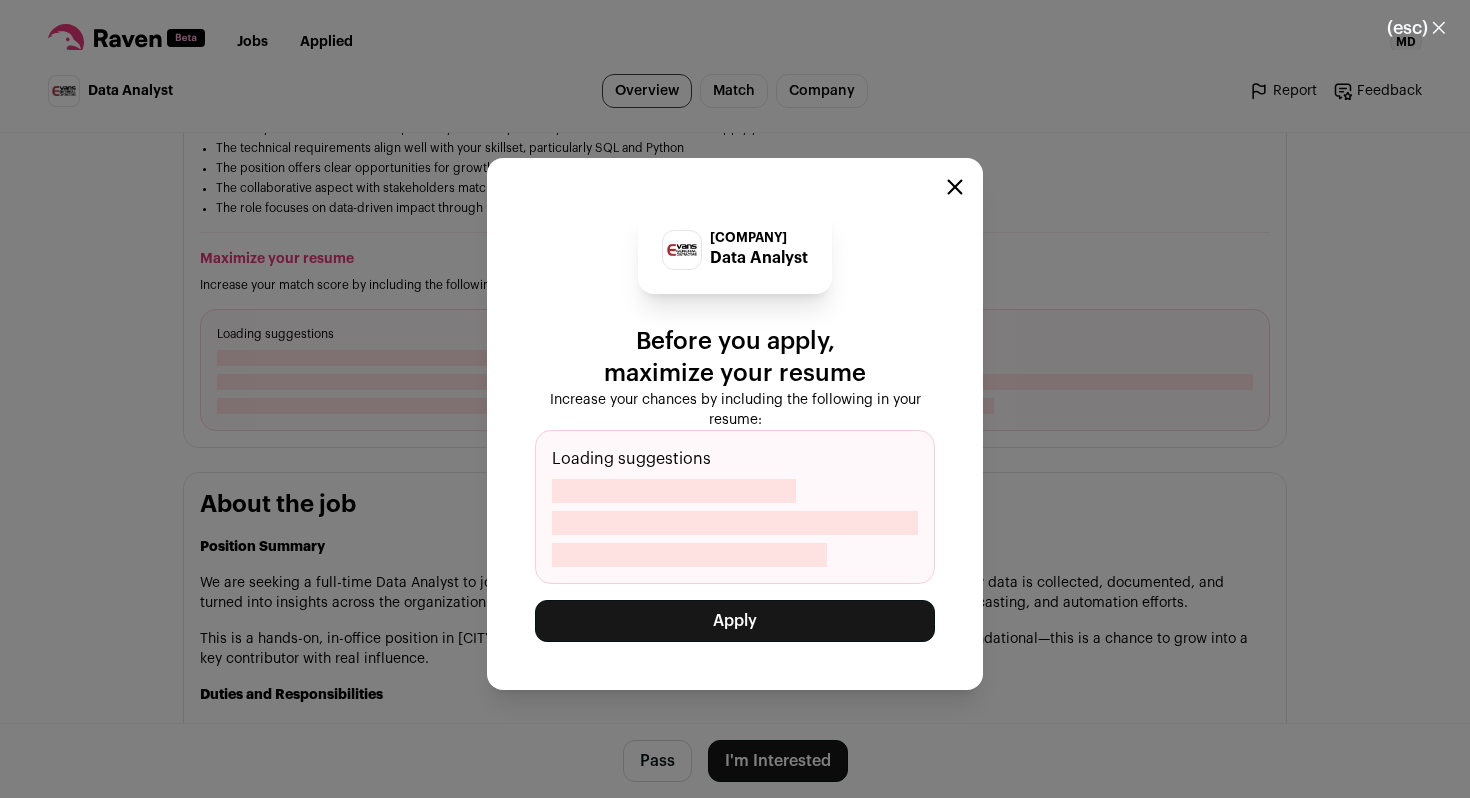click on "Apply" at bounding box center [735, 621] 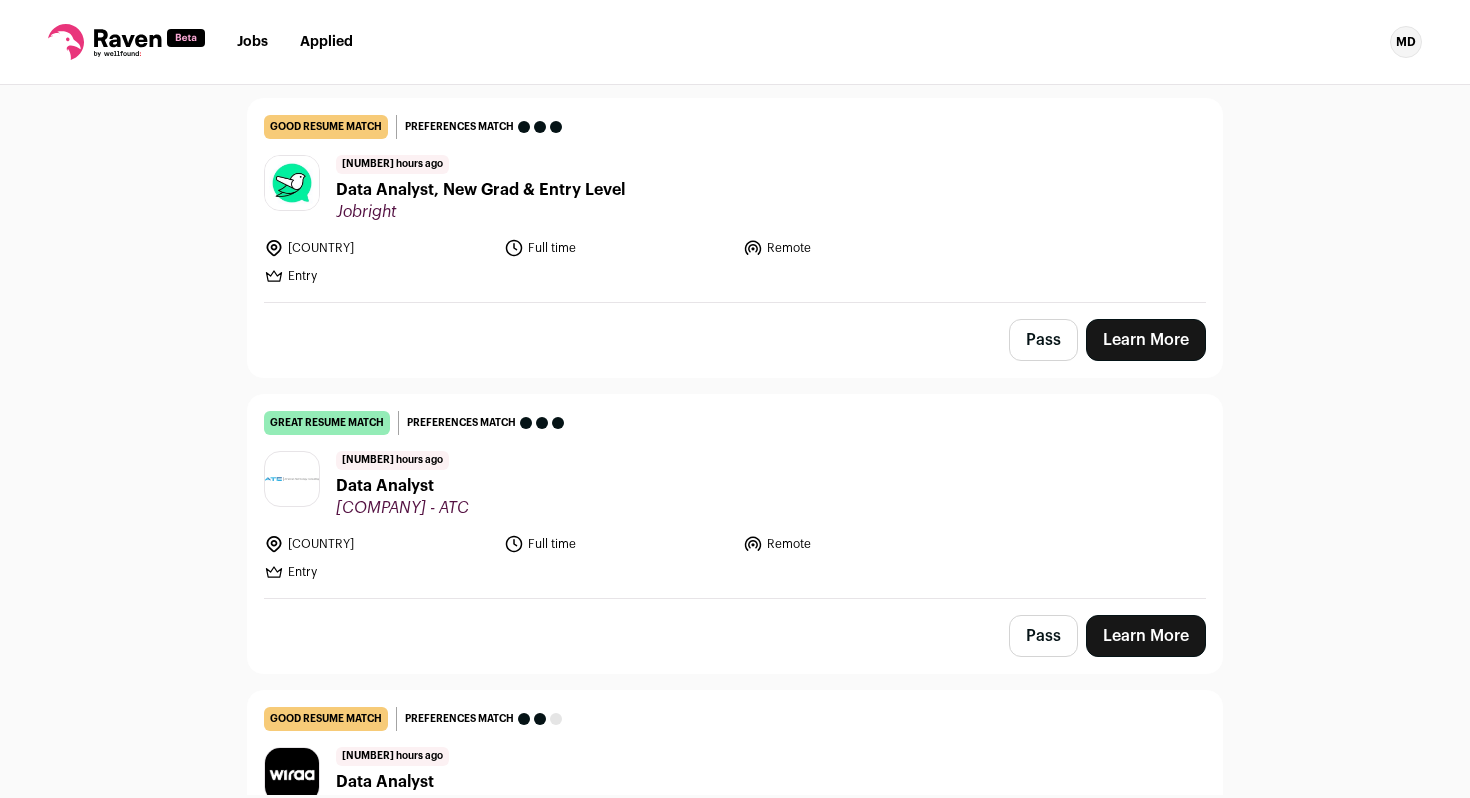 scroll, scrollTop: 1358, scrollLeft: 0, axis: vertical 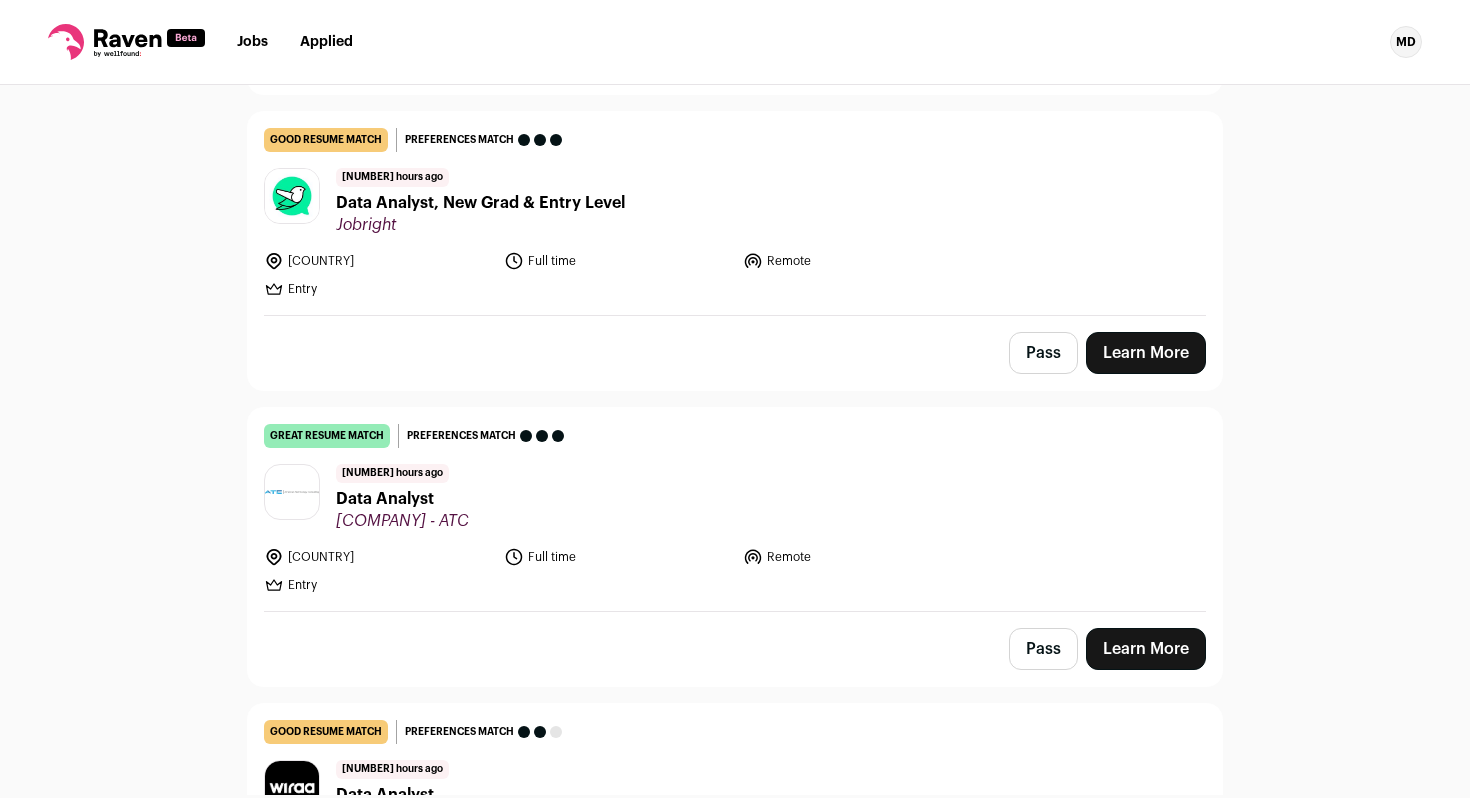 click on "Pass" at bounding box center (1043, 353) 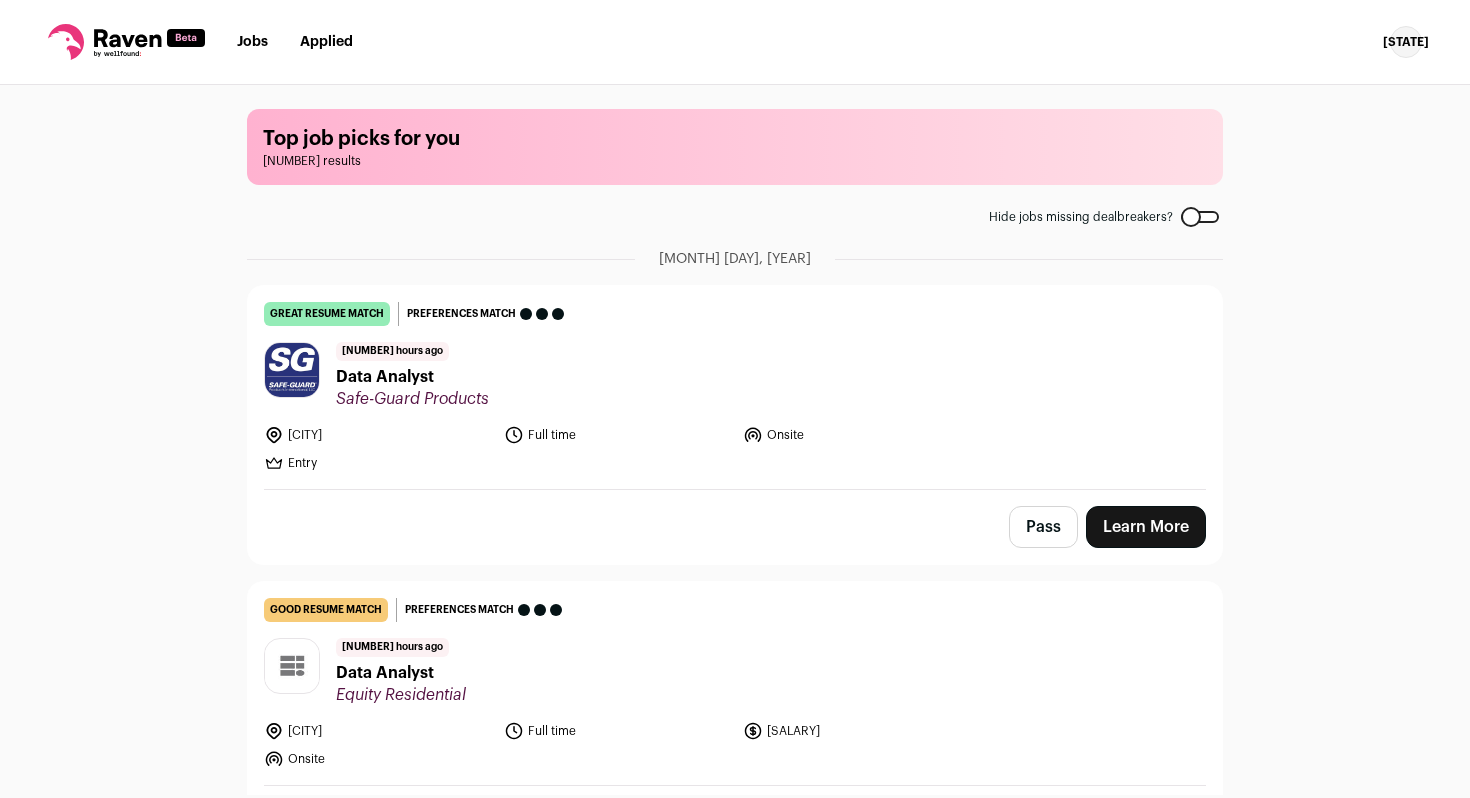 scroll, scrollTop: 0, scrollLeft: 0, axis: both 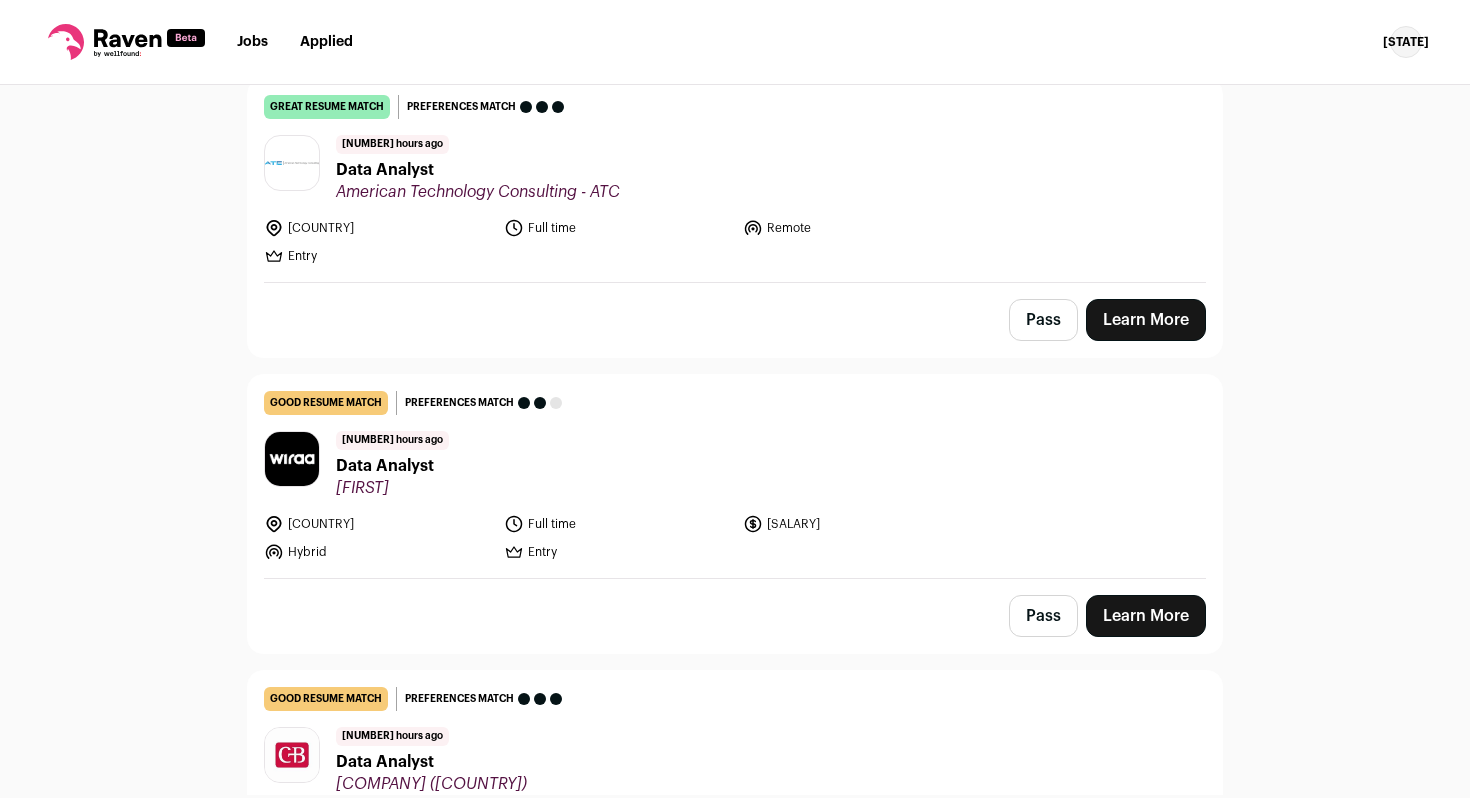 click on "Pass" at bounding box center (1043, 320) 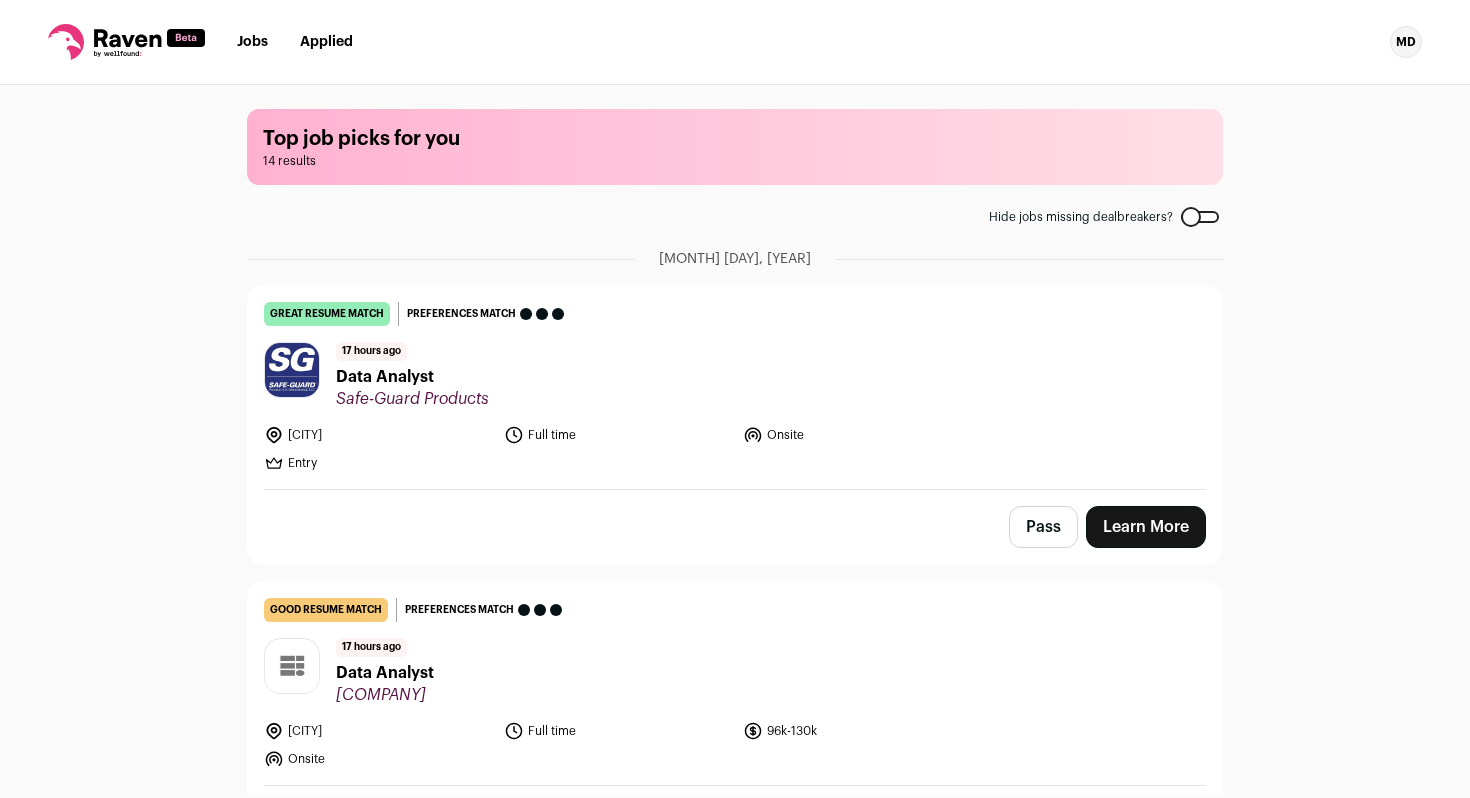 scroll, scrollTop: 0, scrollLeft: 0, axis: both 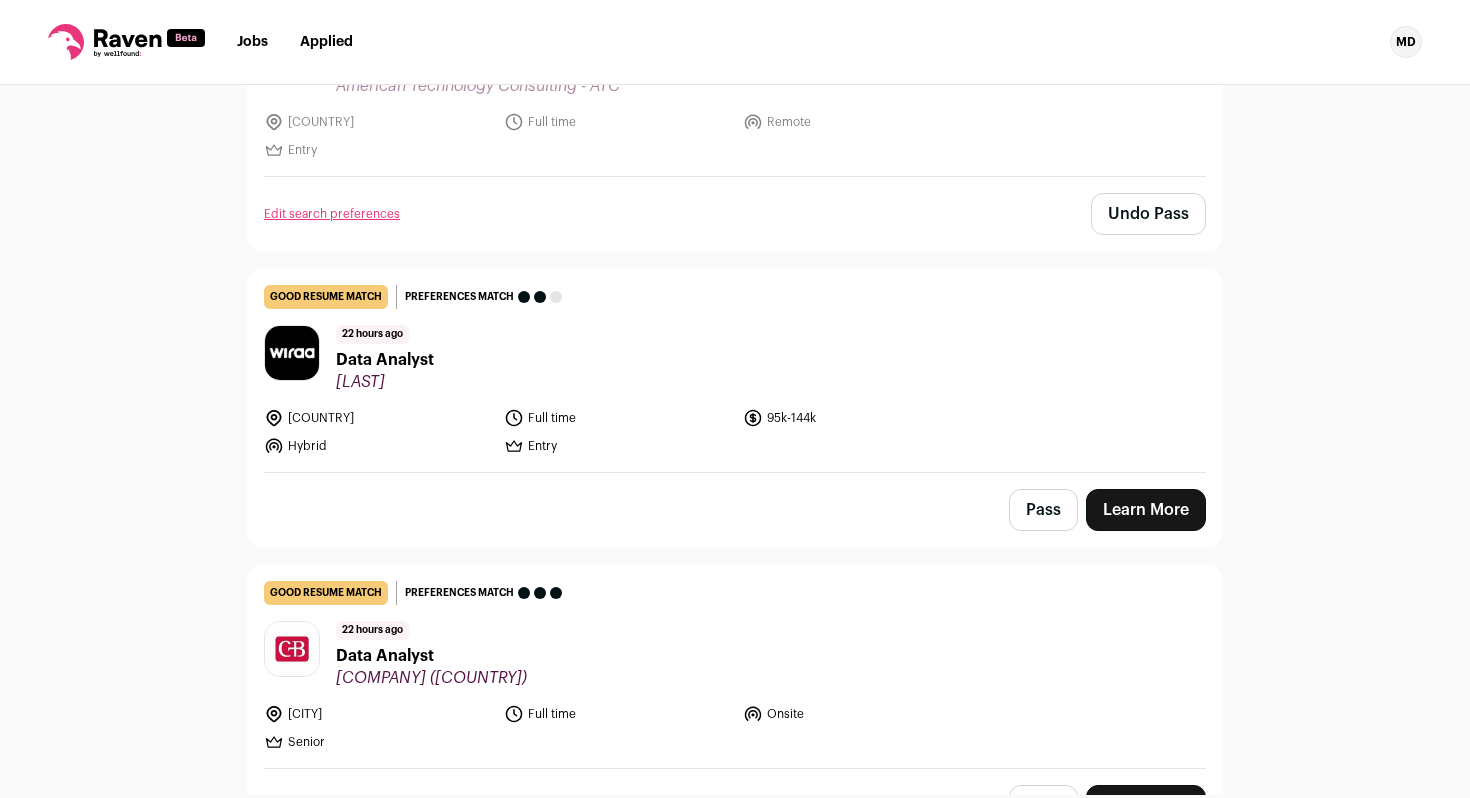 click on "Pass" at bounding box center (1043, 510) 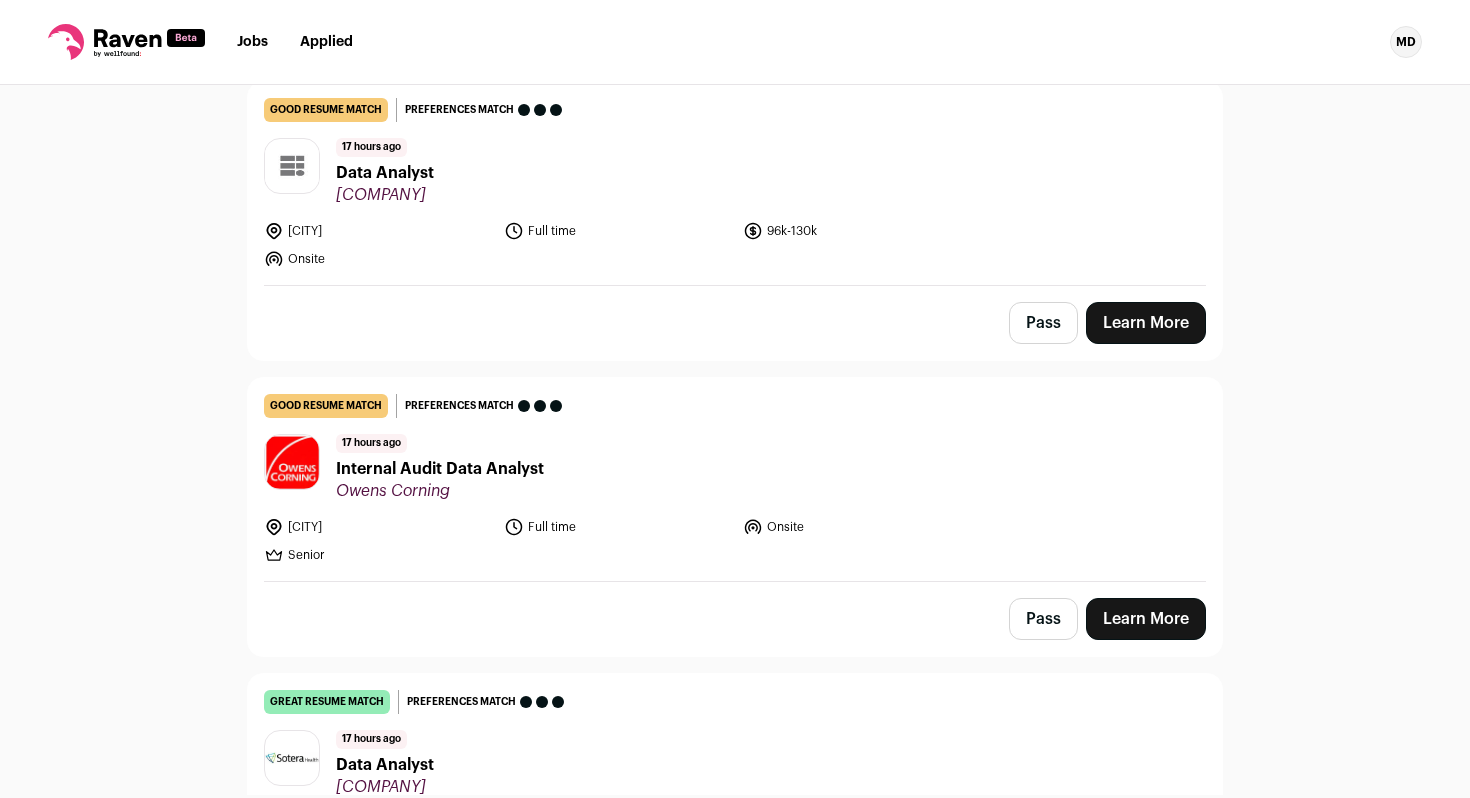 scroll, scrollTop: 0, scrollLeft: 0, axis: both 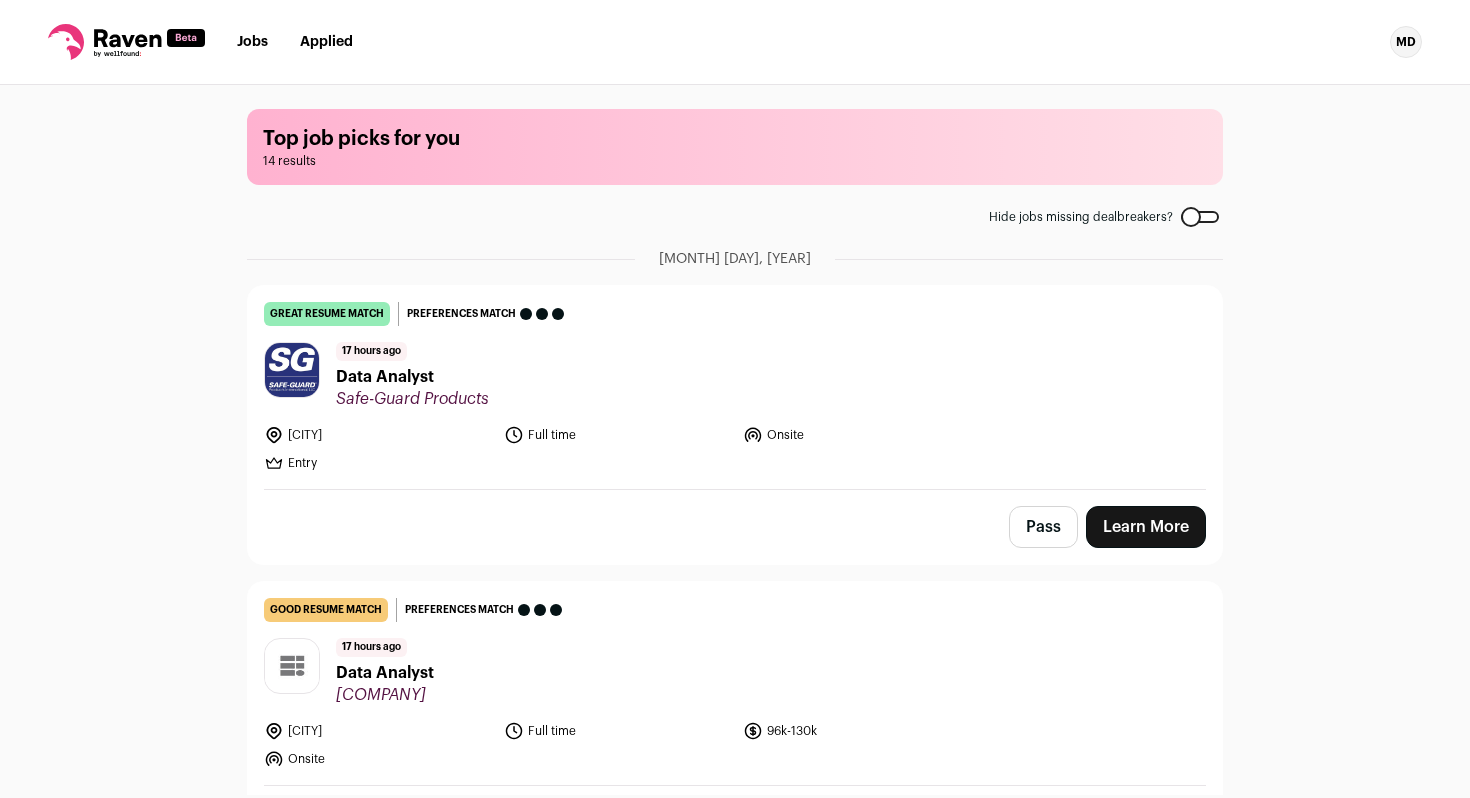 click on "Learn More" at bounding box center (1146, 527) 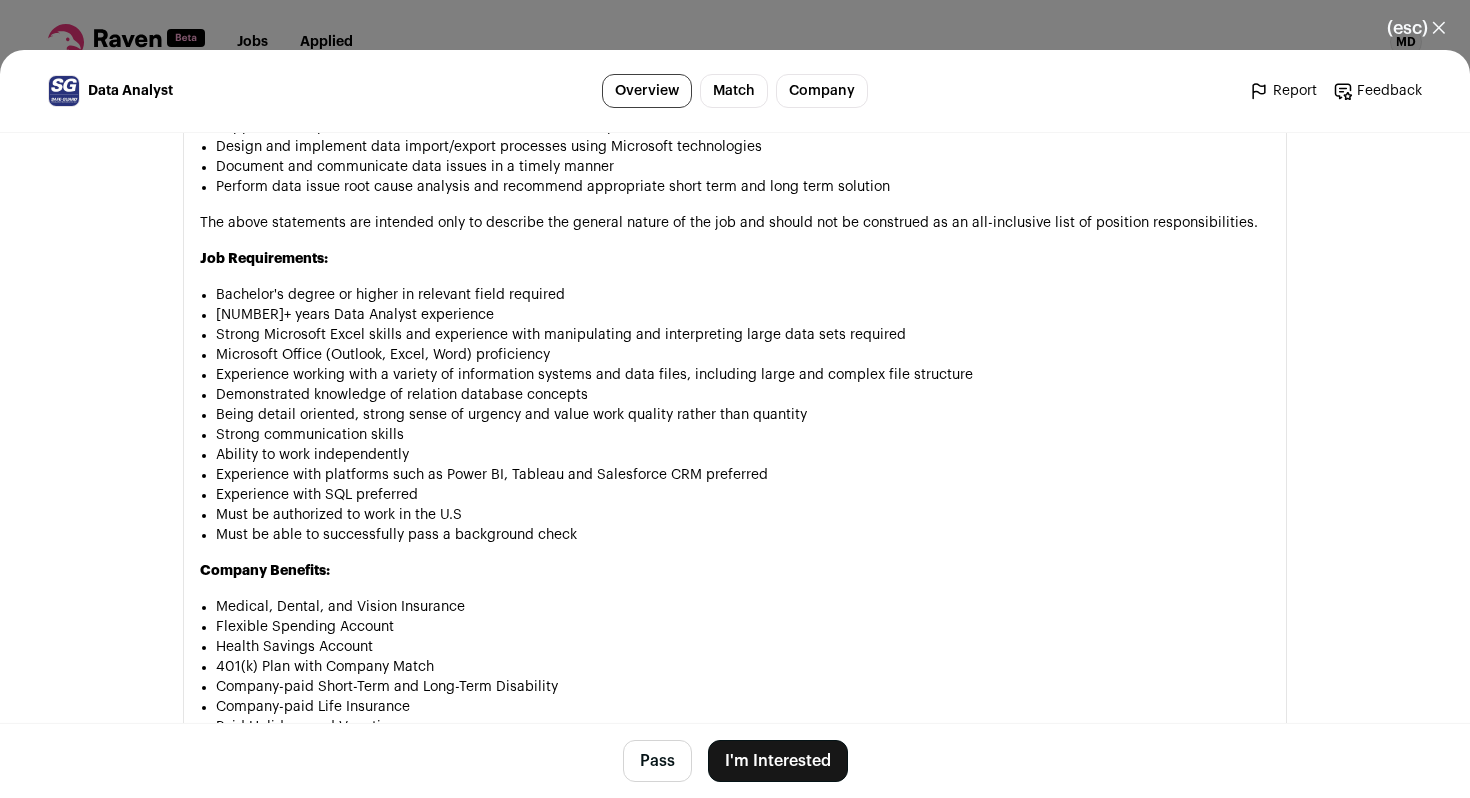 scroll, scrollTop: 1578, scrollLeft: 0, axis: vertical 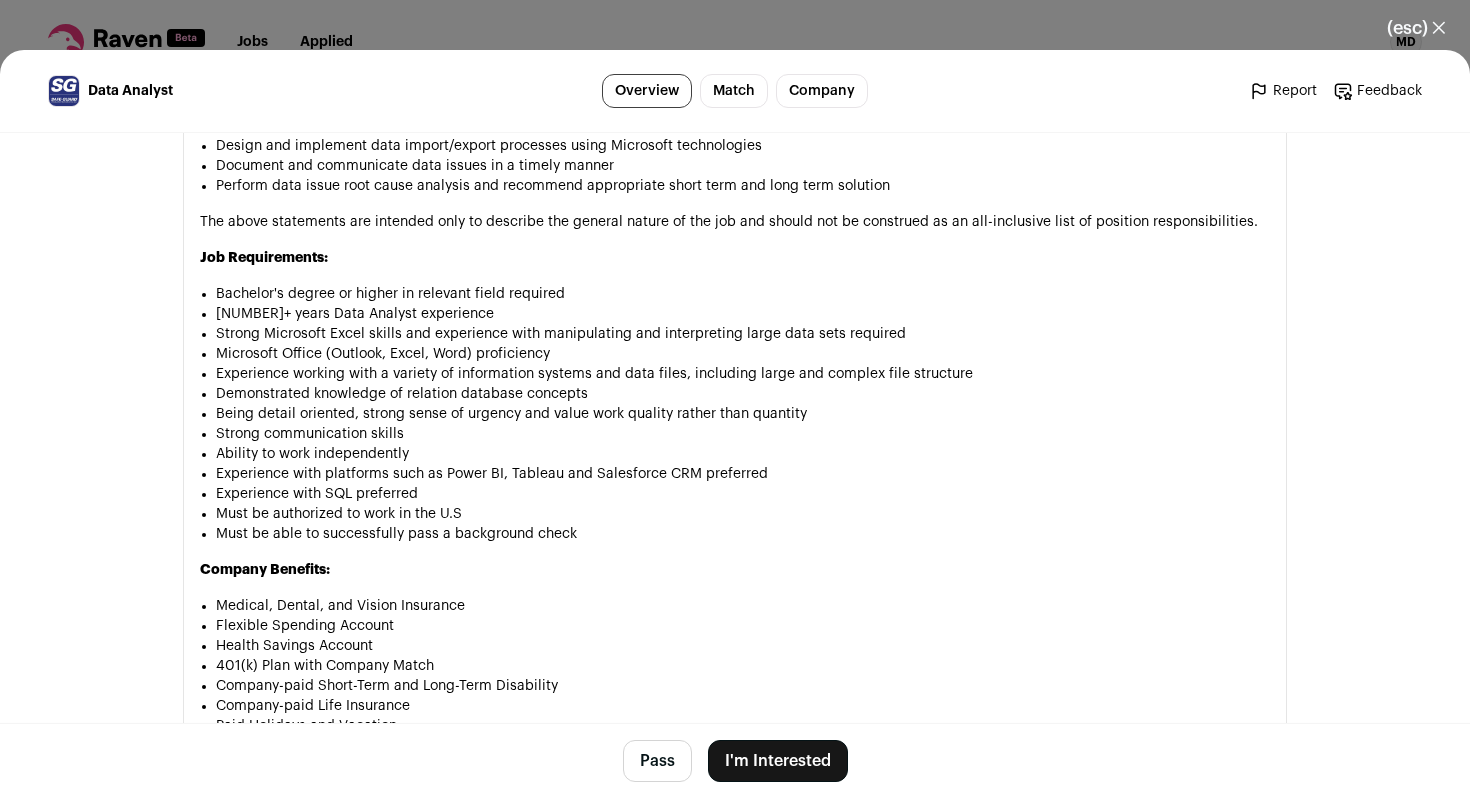 click on "I'm Interested" at bounding box center (778, 761) 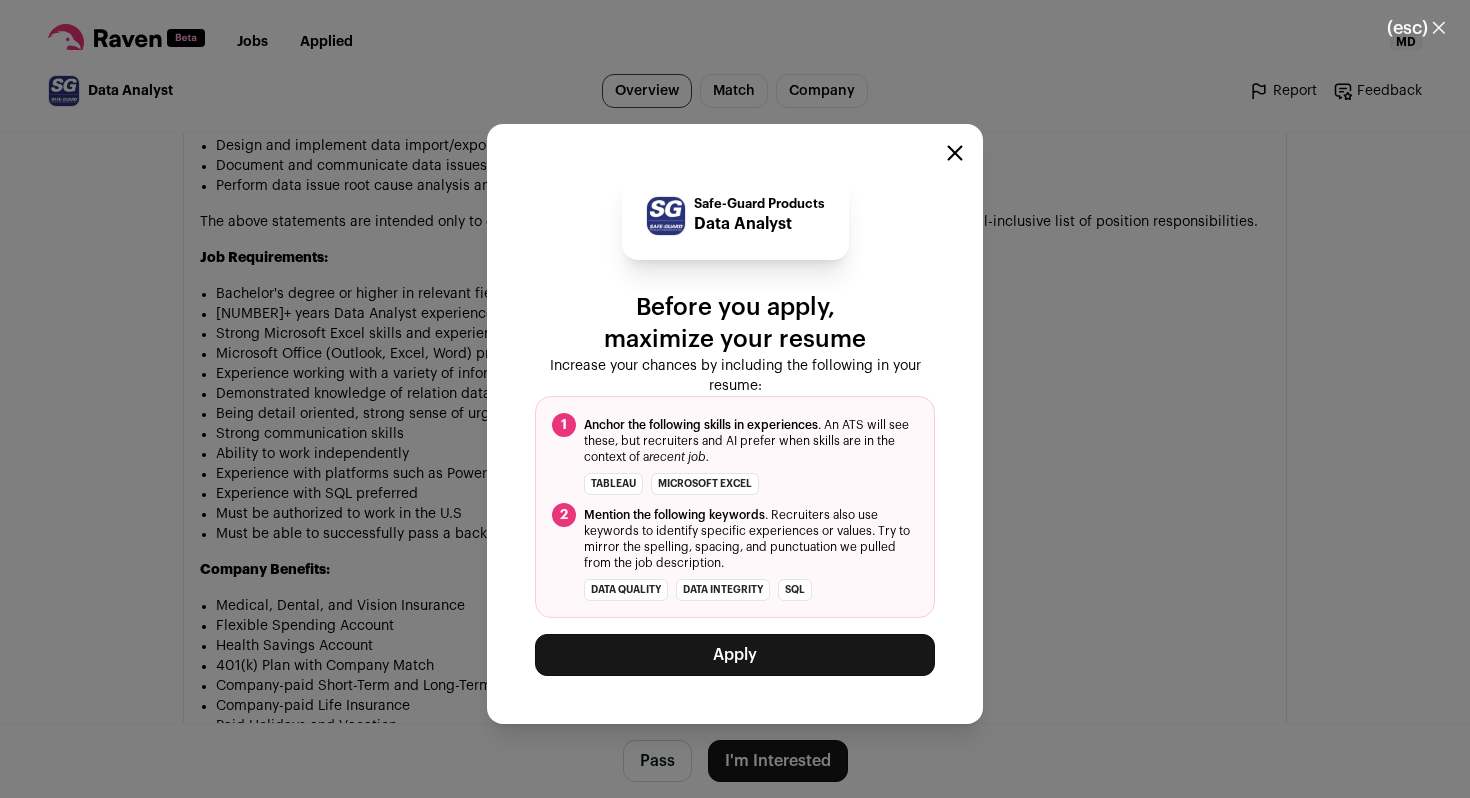 click on "Apply" at bounding box center [735, 655] 